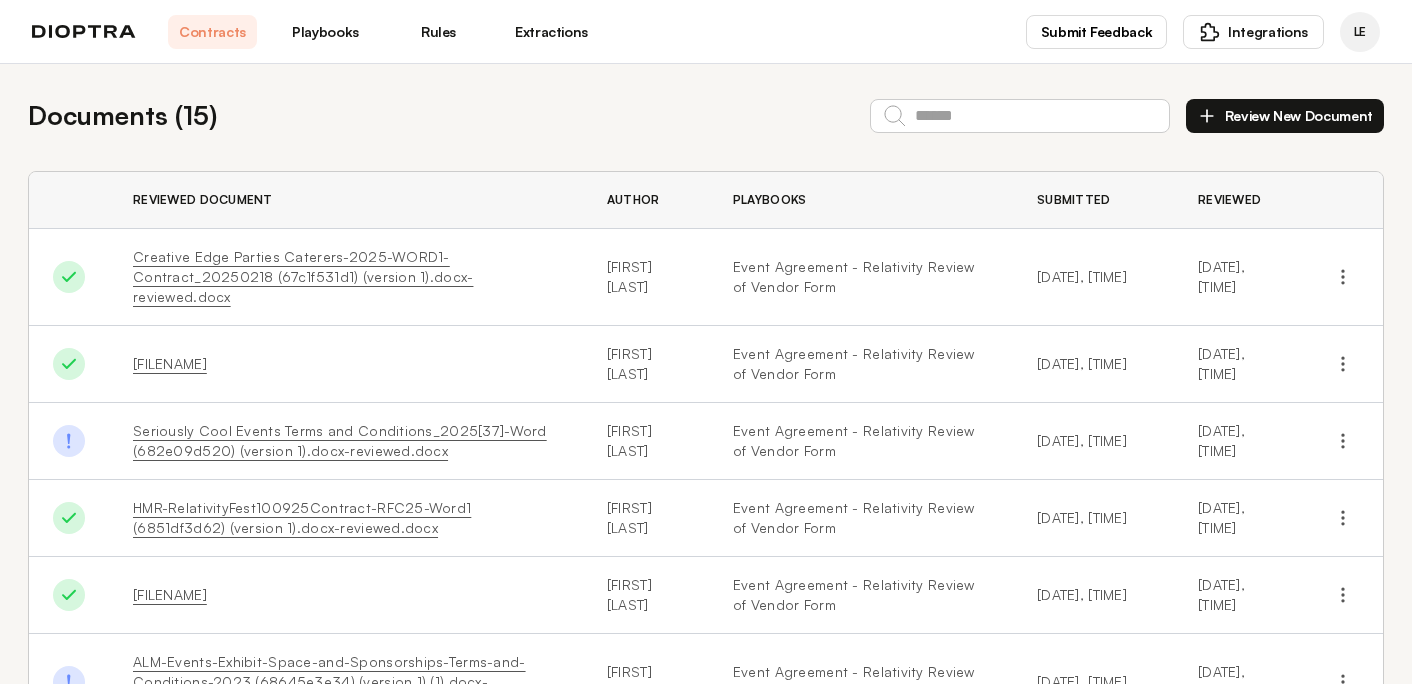 scroll, scrollTop: 0, scrollLeft: 0, axis: both 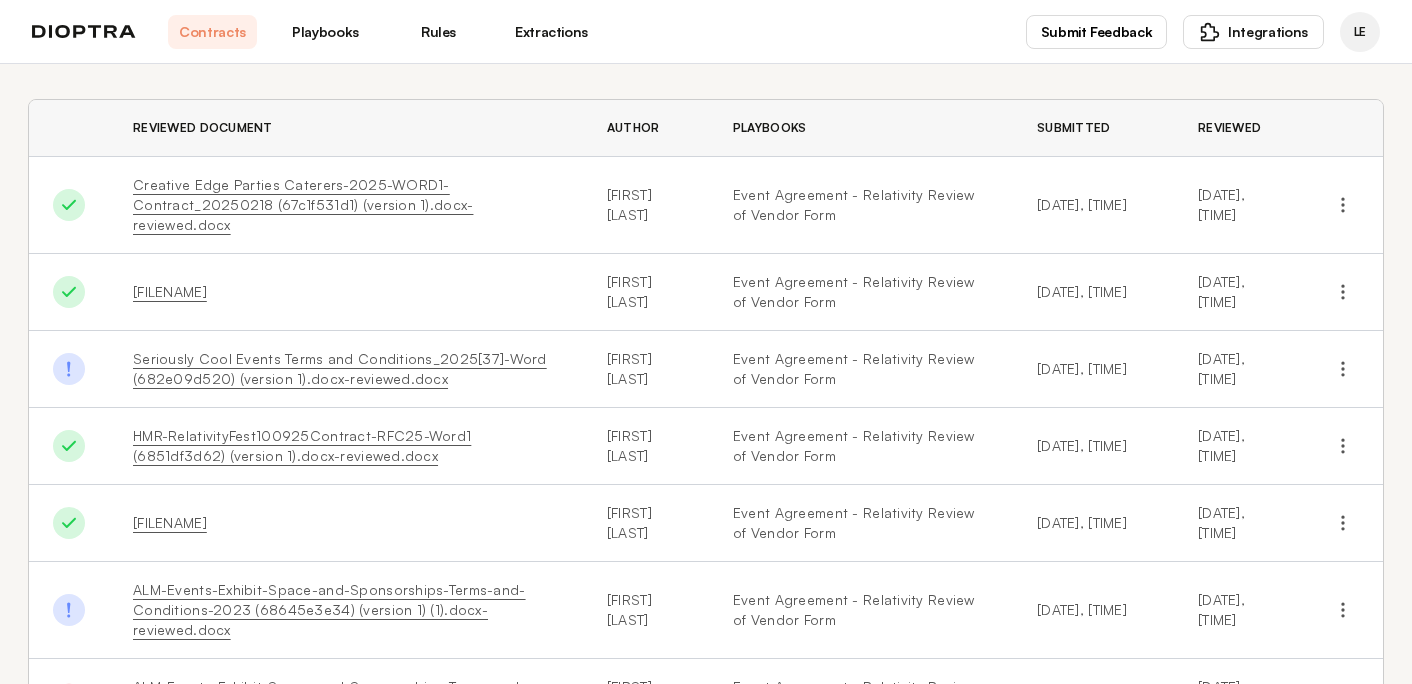 click on "Playbooks" at bounding box center (325, 32) 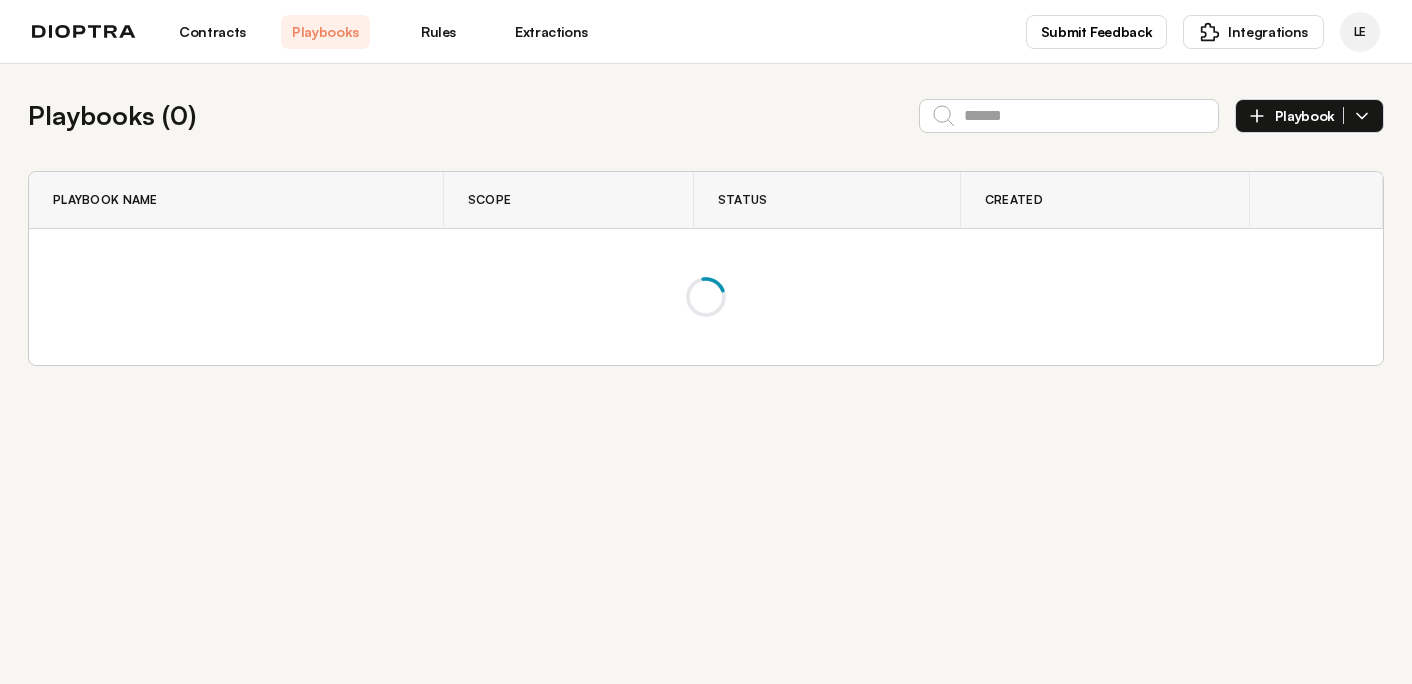 scroll, scrollTop: 0, scrollLeft: 0, axis: both 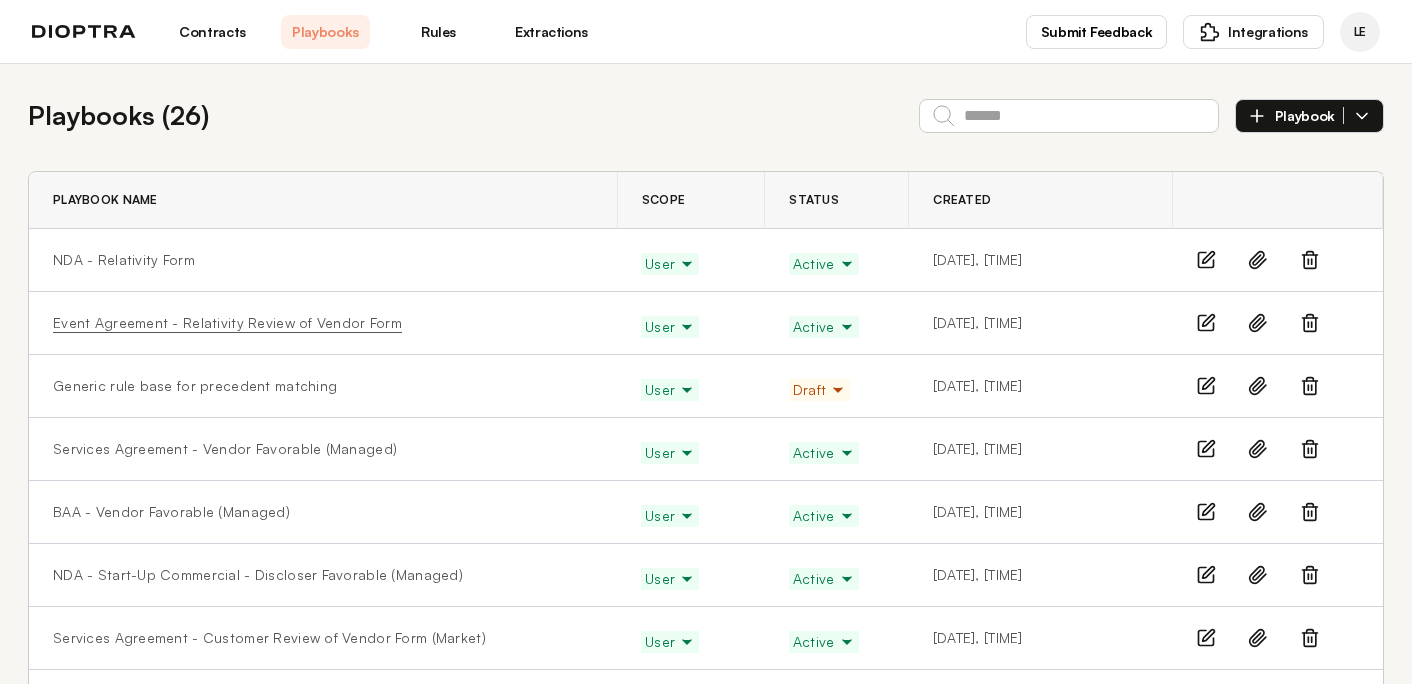 click on "Event Agreement - Relativity Review of Vendor Form" at bounding box center (227, 323) 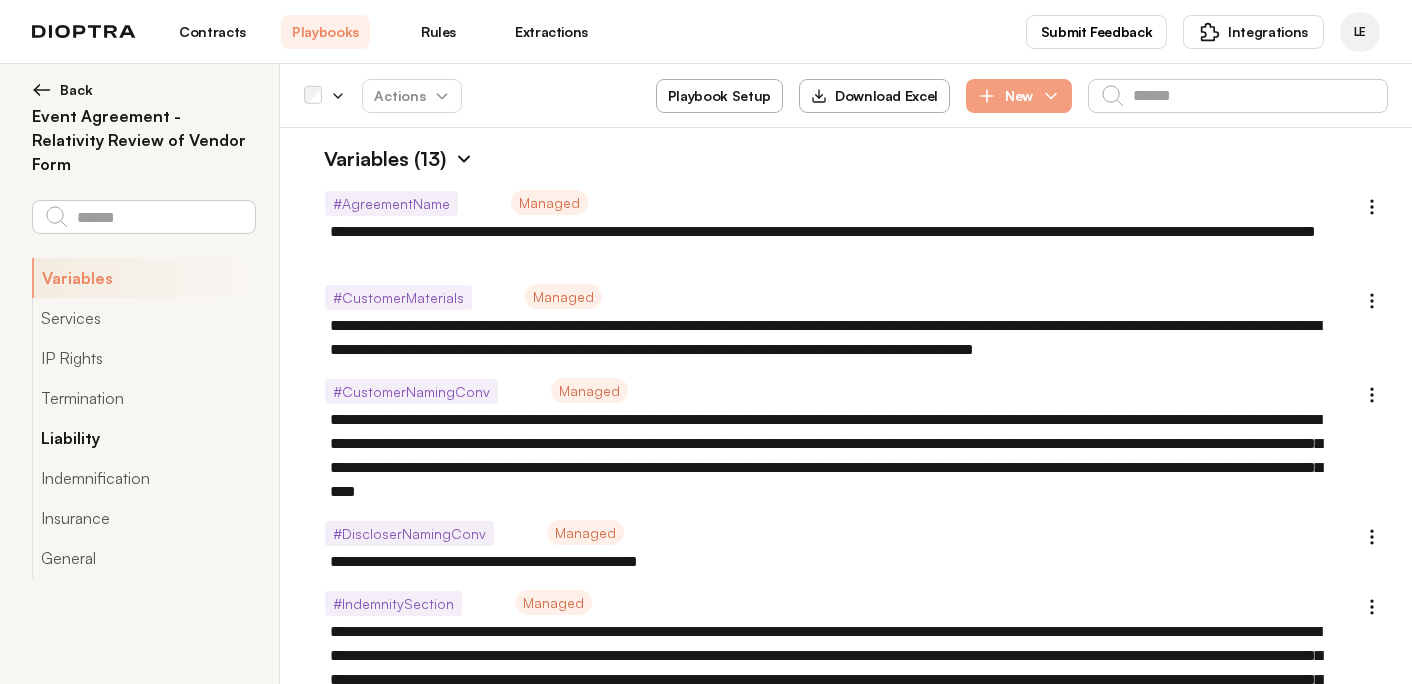 click on "Liability" at bounding box center [143, 438] 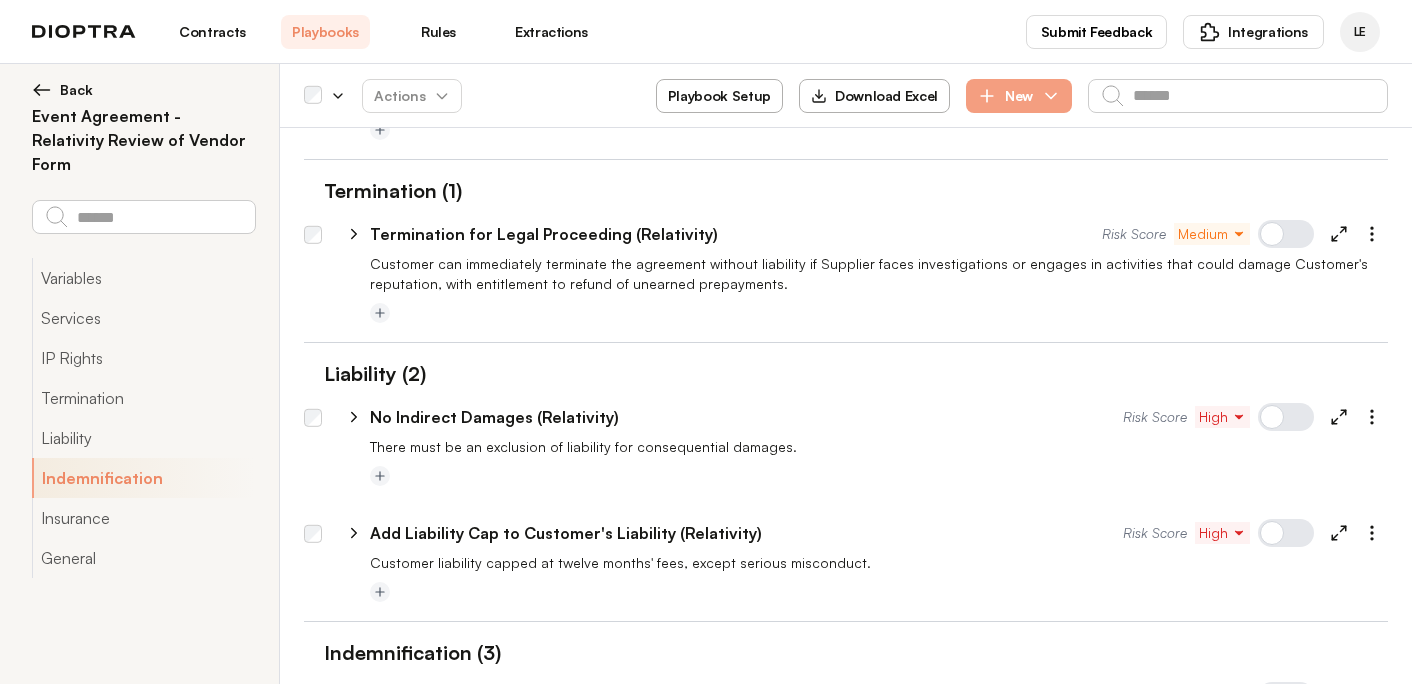 scroll, scrollTop: 1758, scrollLeft: 0, axis: vertical 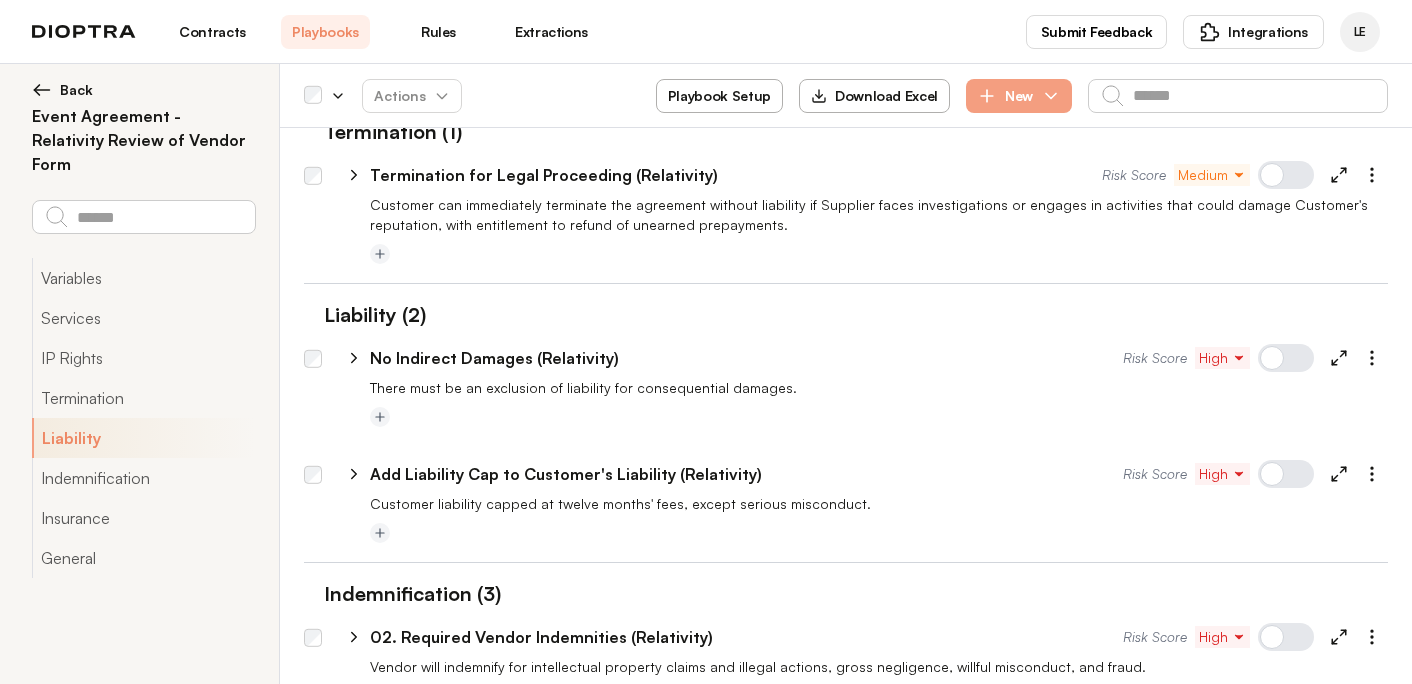 click 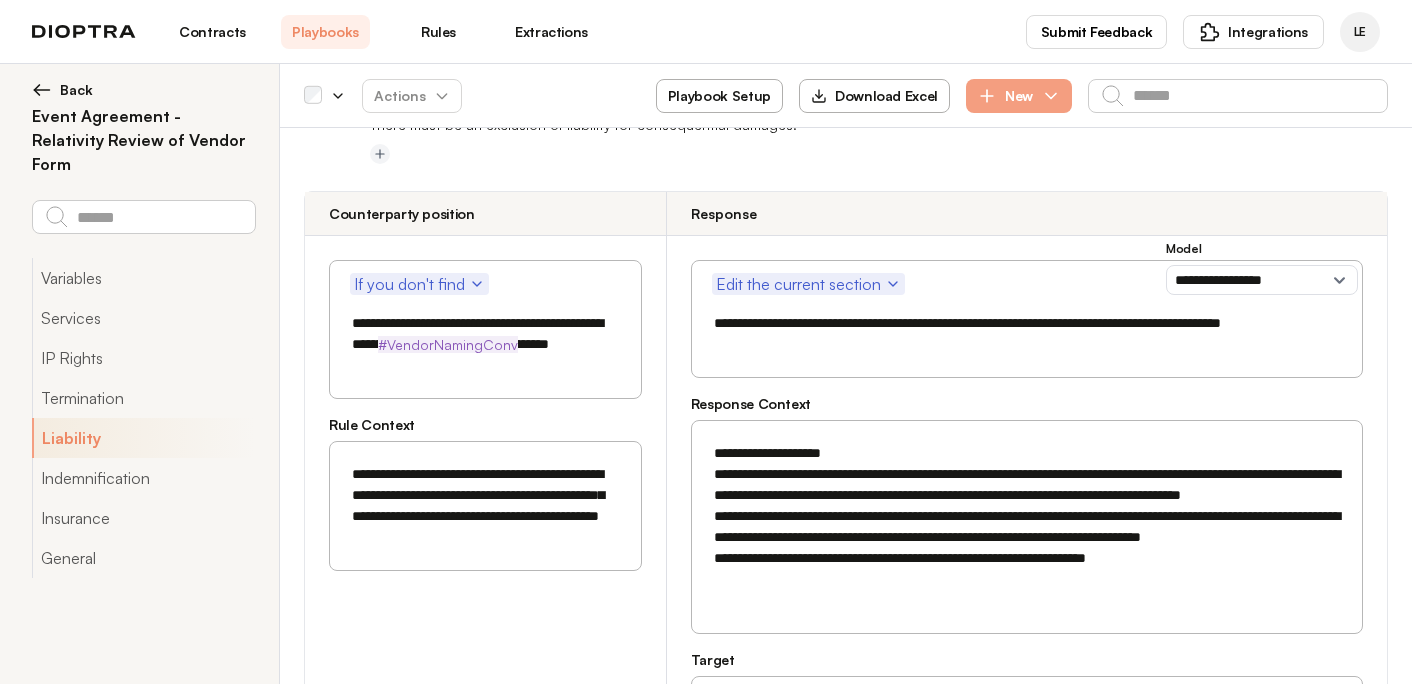 scroll, scrollTop: 1857, scrollLeft: 0, axis: vertical 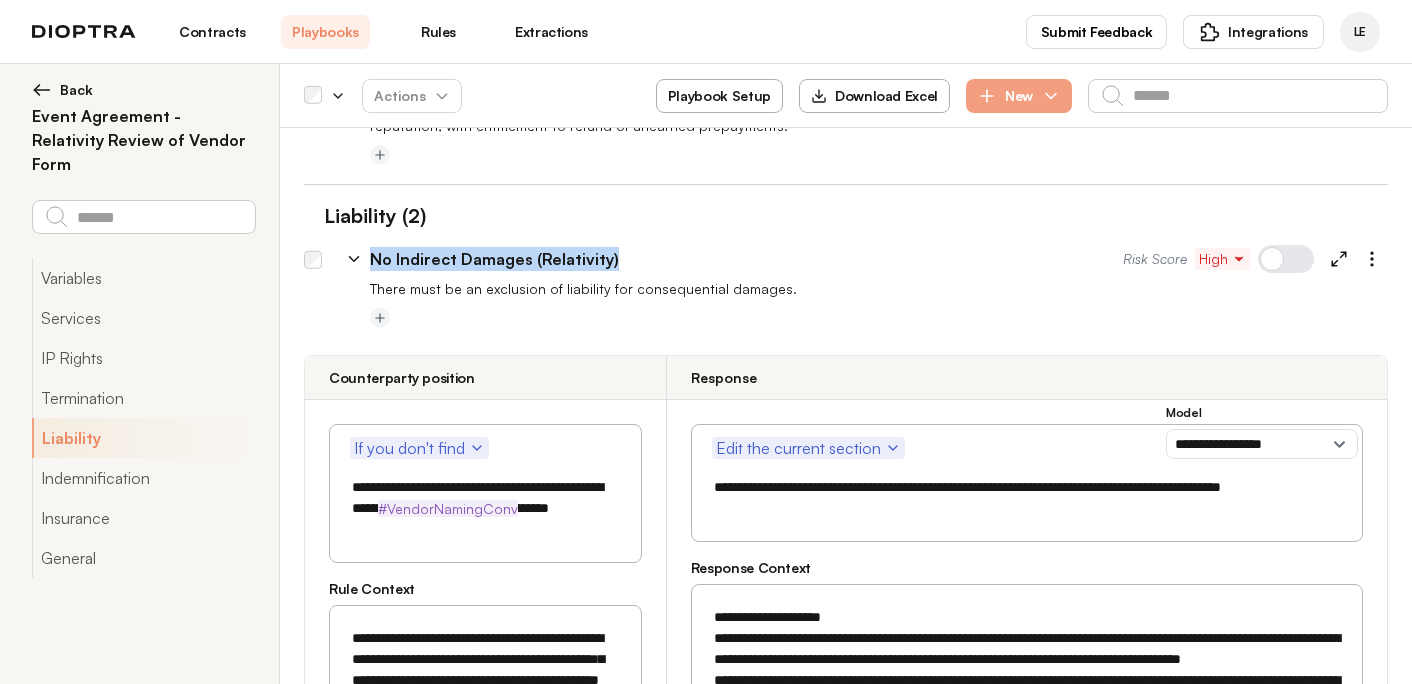 drag, startPoint x: 658, startPoint y: 268, endPoint x: 371, endPoint y: 265, distance: 287.0157 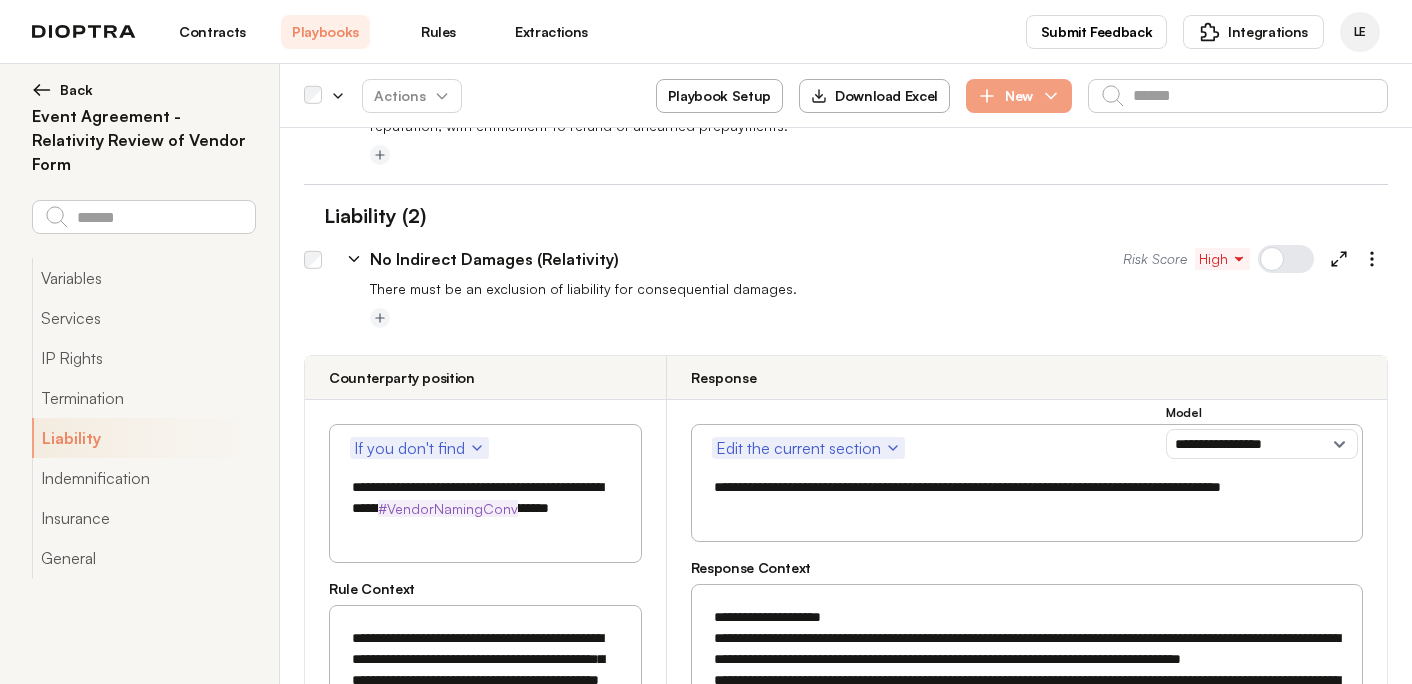 click 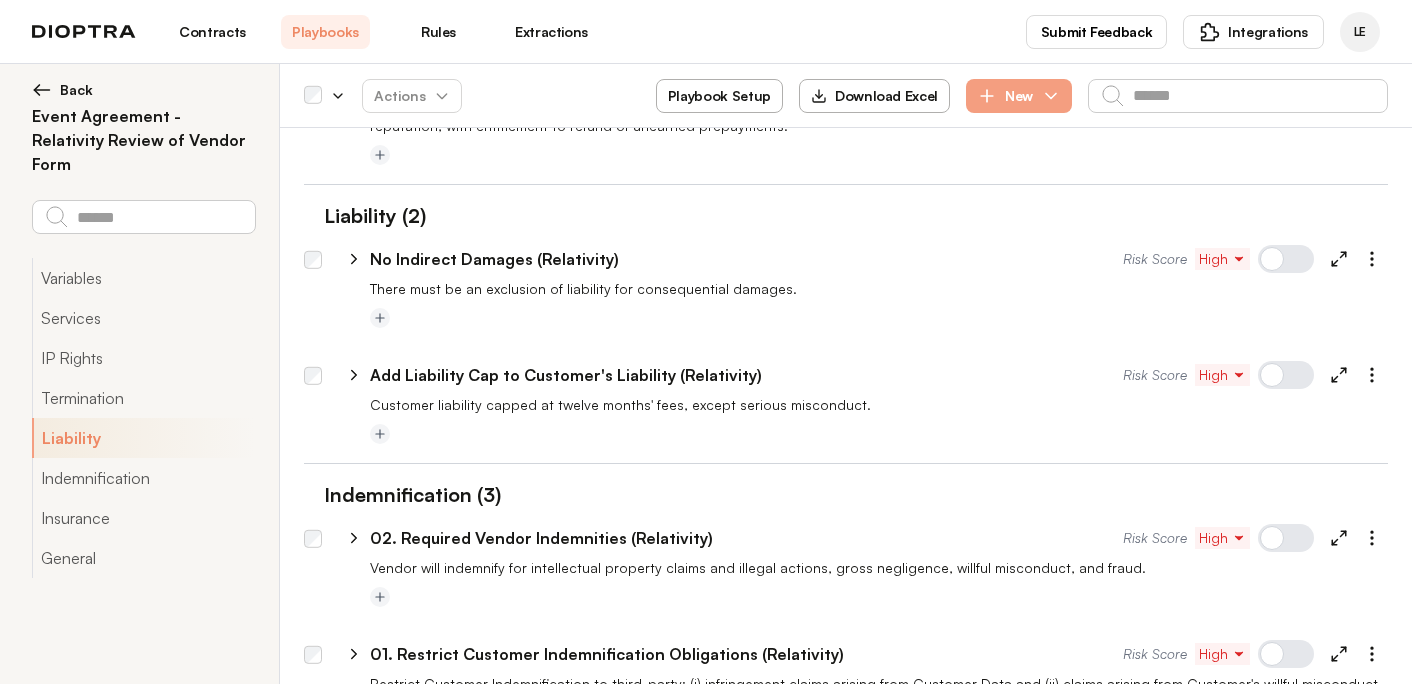 click on "Contracts" at bounding box center [212, 32] 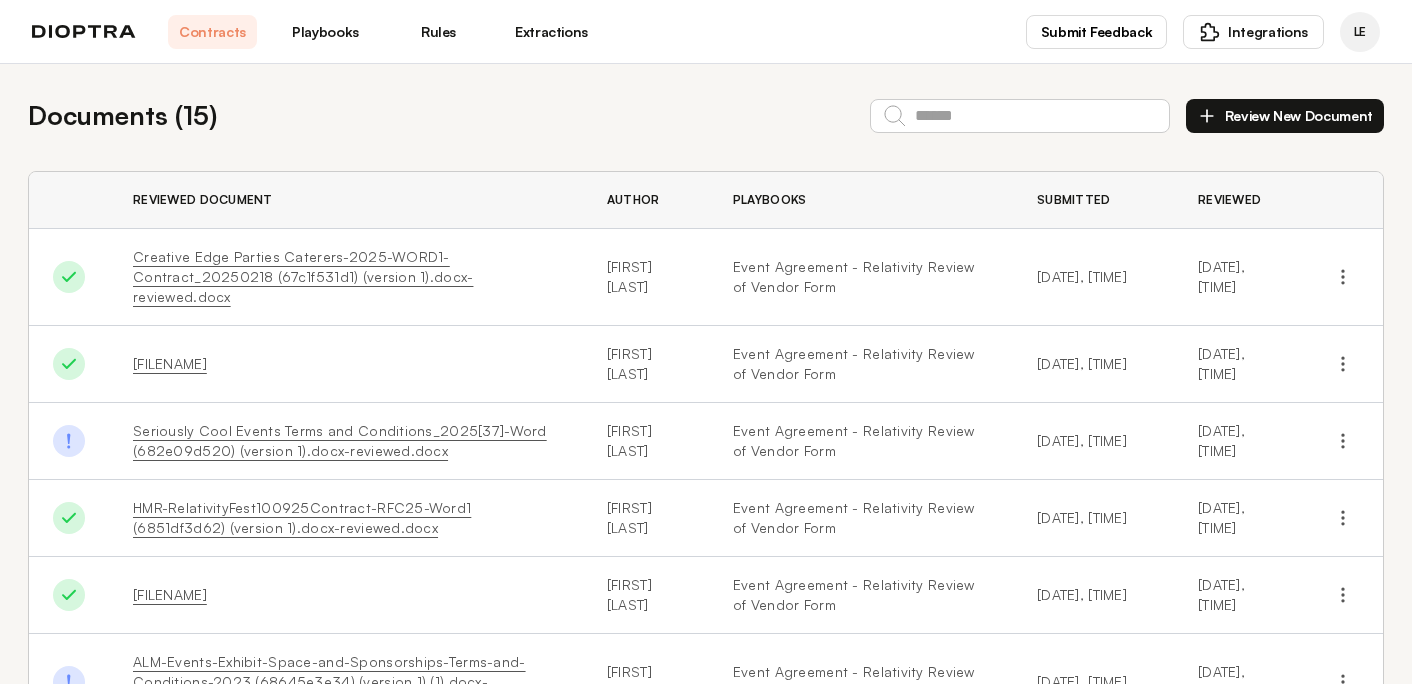 click on "[FILENAME]" at bounding box center (170, 363) 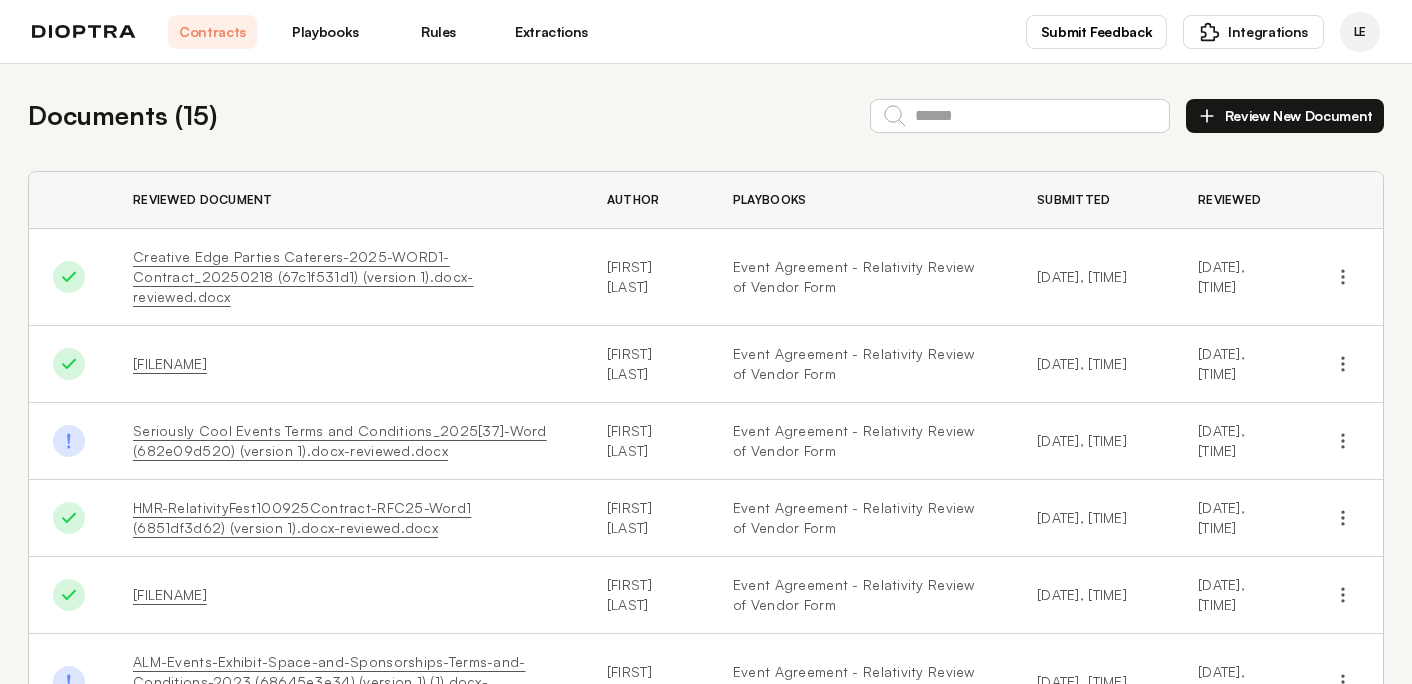 click on "Seriously Cool Events Terms and Conditions_2025[37]-Word (682e09d520) (version 1).docx-reviewed.docx" at bounding box center [340, 440] 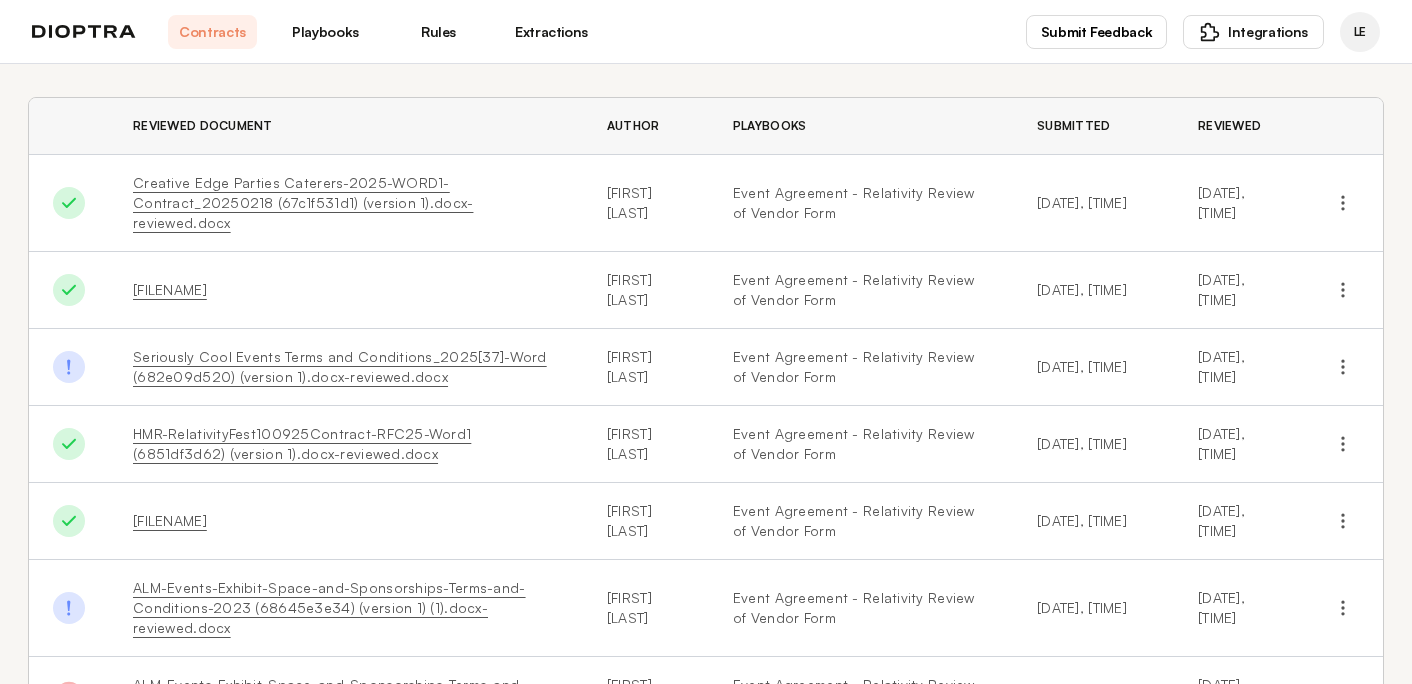 scroll, scrollTop: 98, scrollLeft: 0, axis: vertical 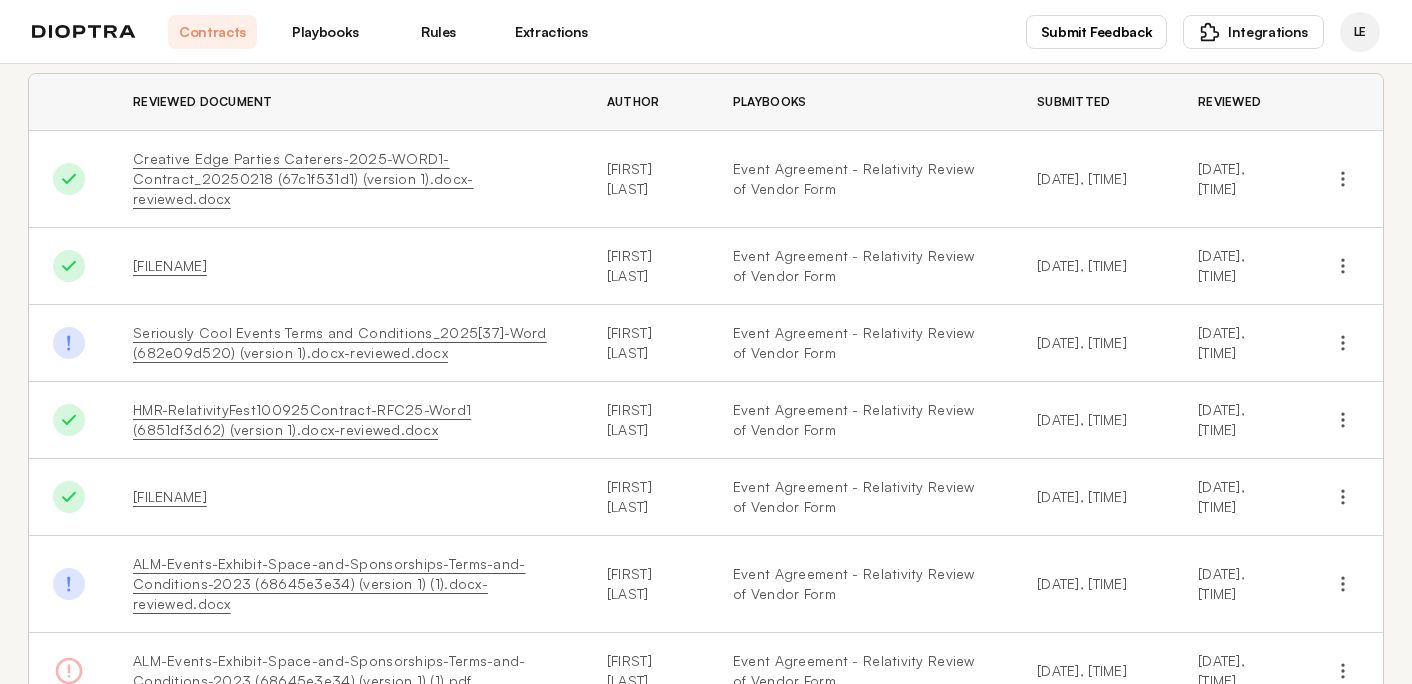 click on "HMR-RelativityFest100925Contract-RFC25-Word1 (6851df3d62) (version 1).docx-reviewed.docx" at bounding box center [302, 419] 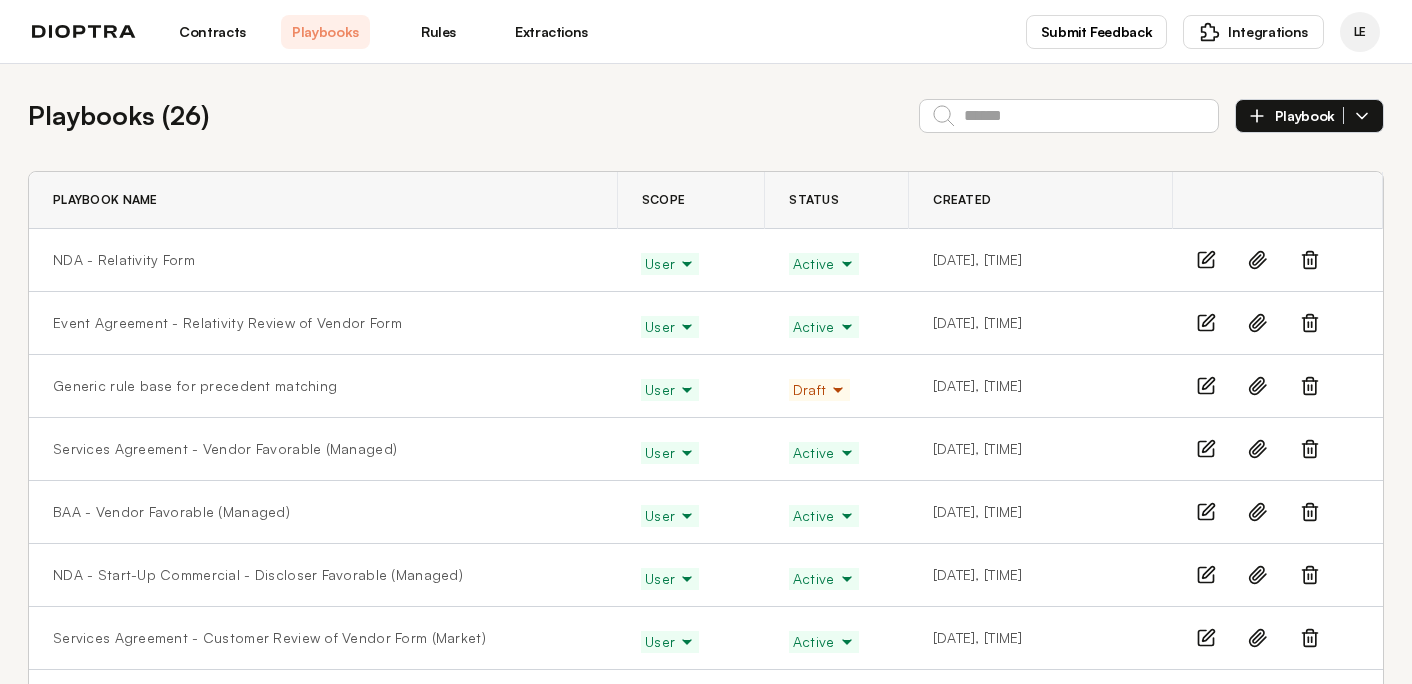 click on "NDA - Relativity Form" at bounding box center [323, 260] 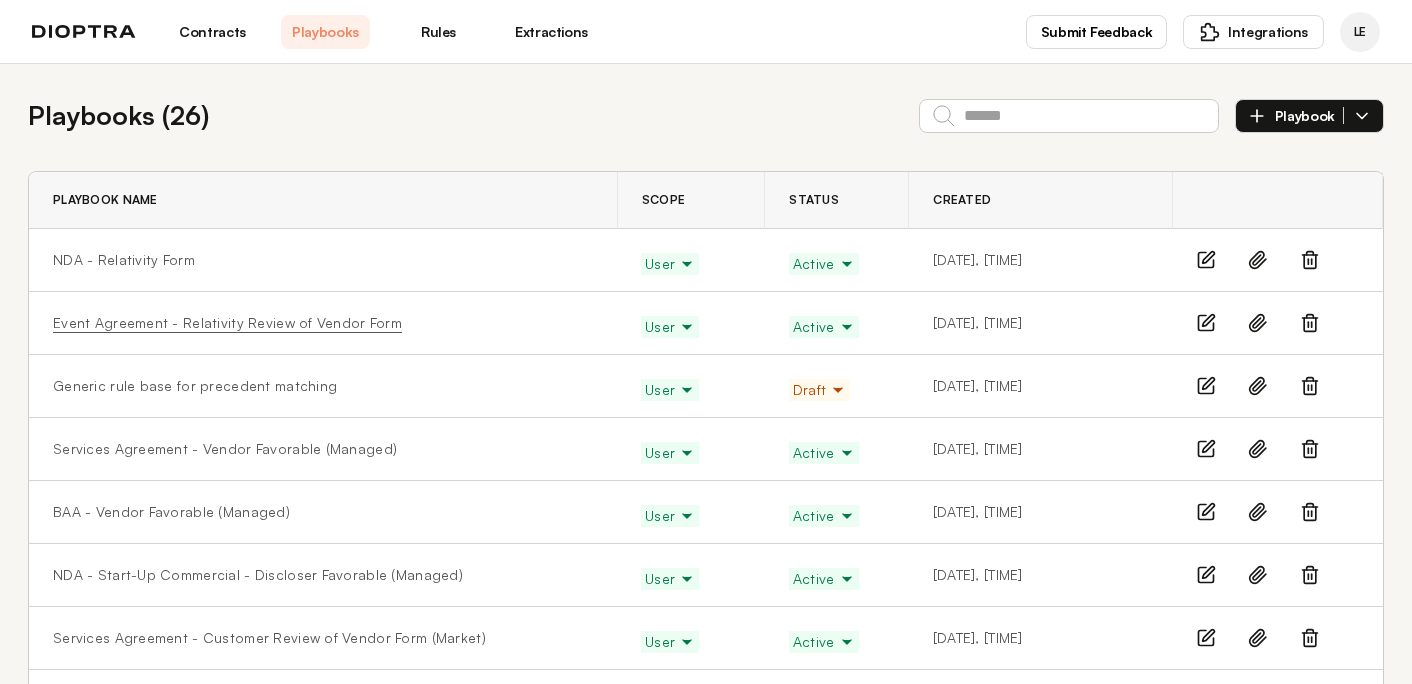 click on "Event Agreement - Relativity Review of Vendor Form" at bounding box center [227, 323] 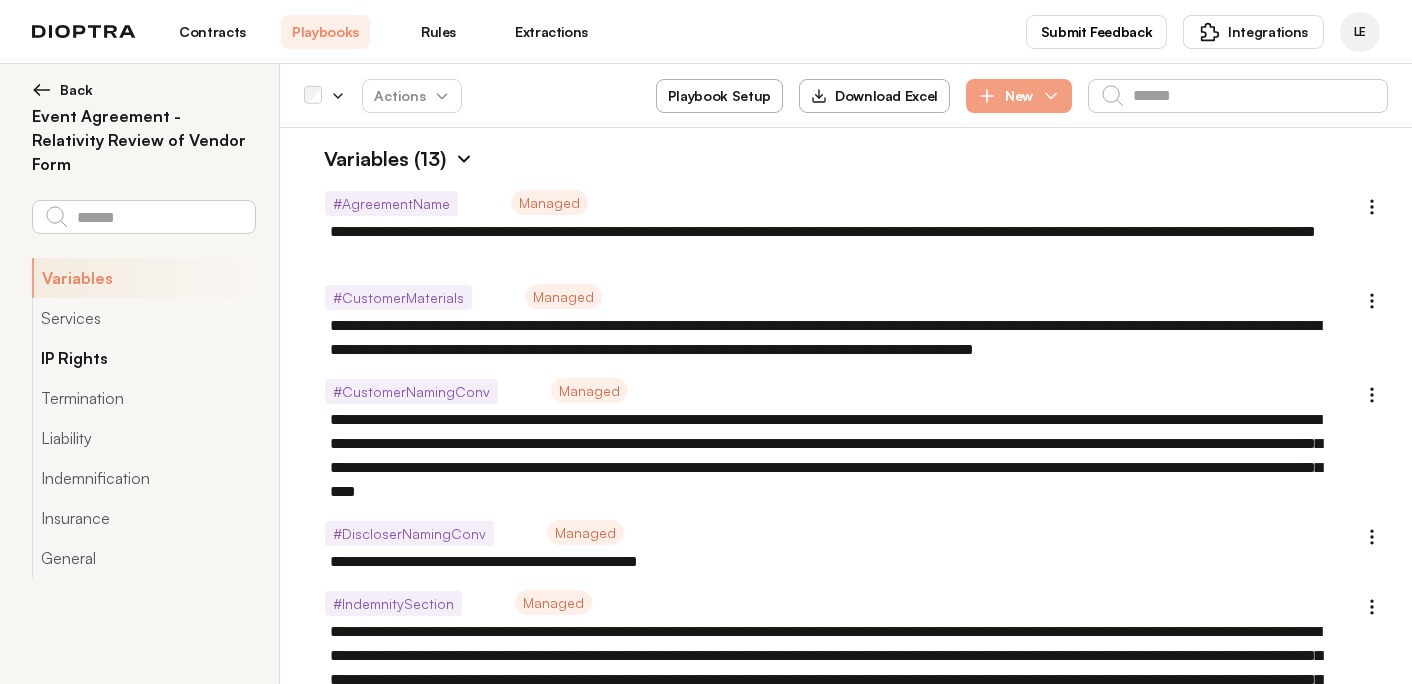 click on "IP Rights" at bounding box center [143, 358] 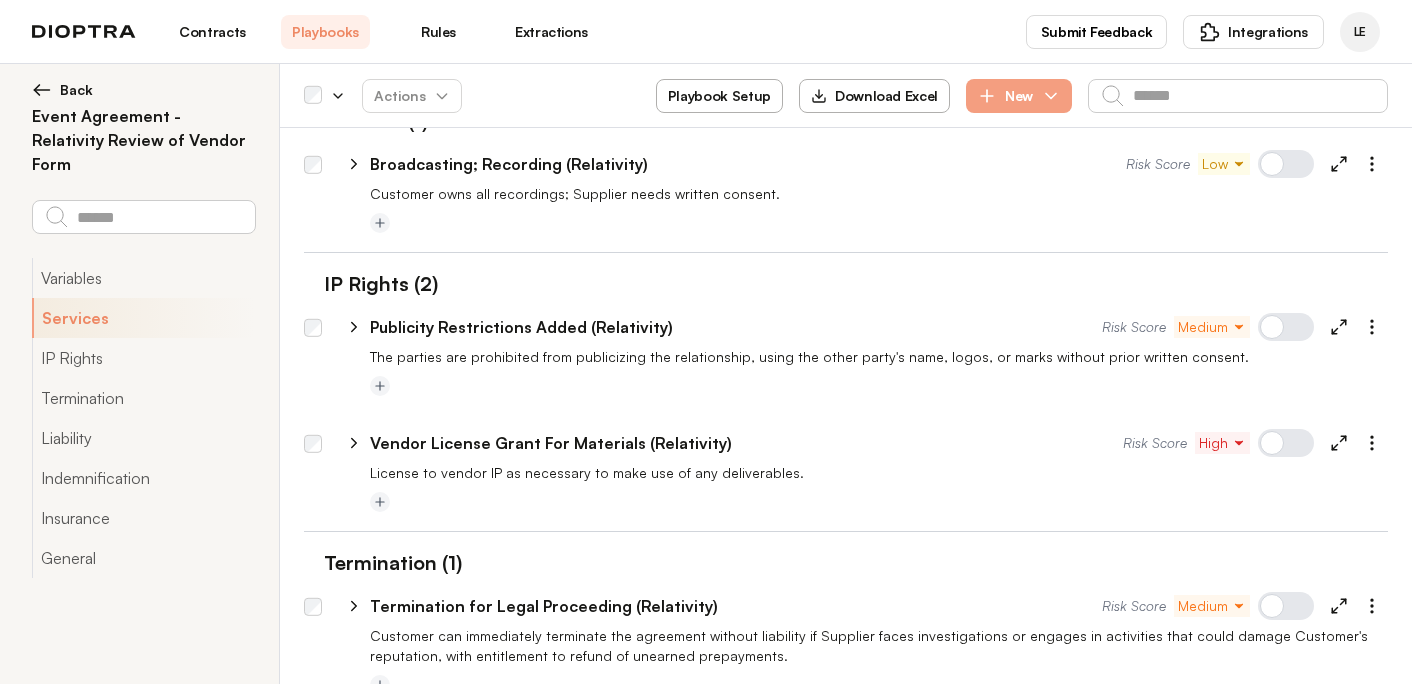 scroll, scrollTop: 1330, scrollLeft: 0, axis: vertical 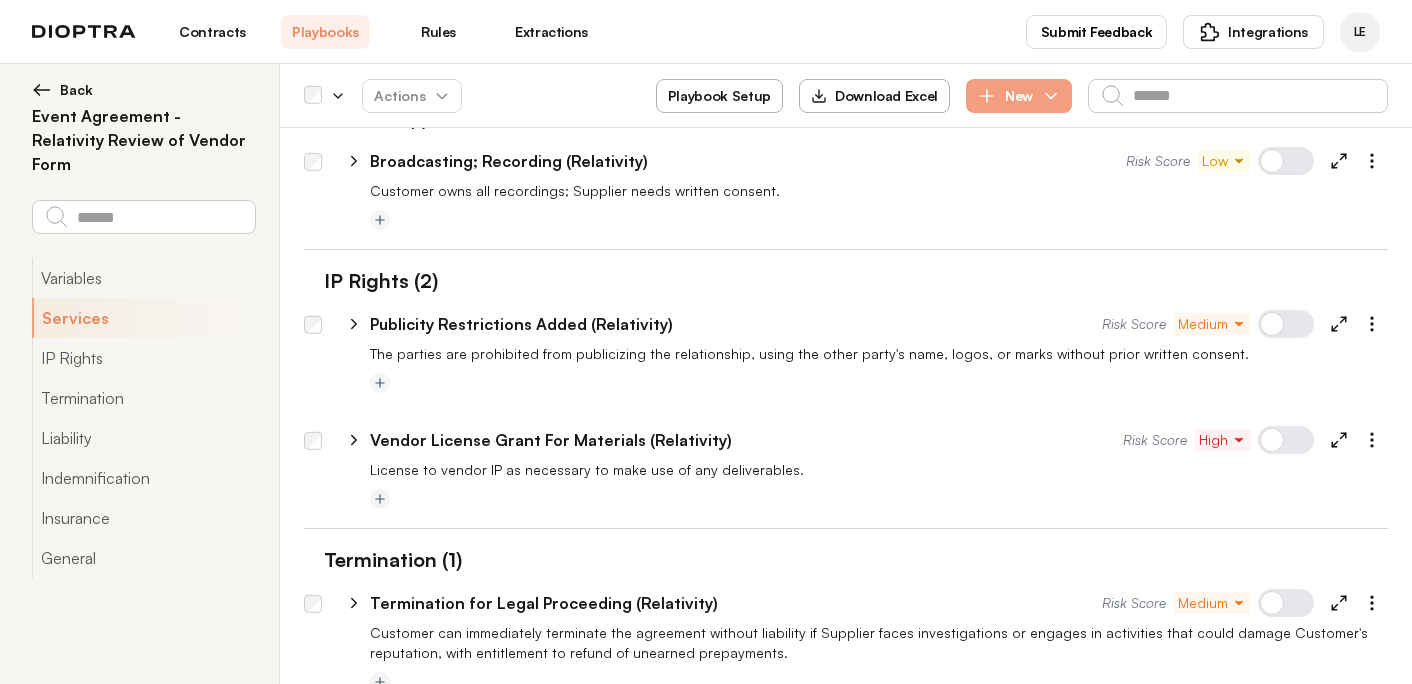 click 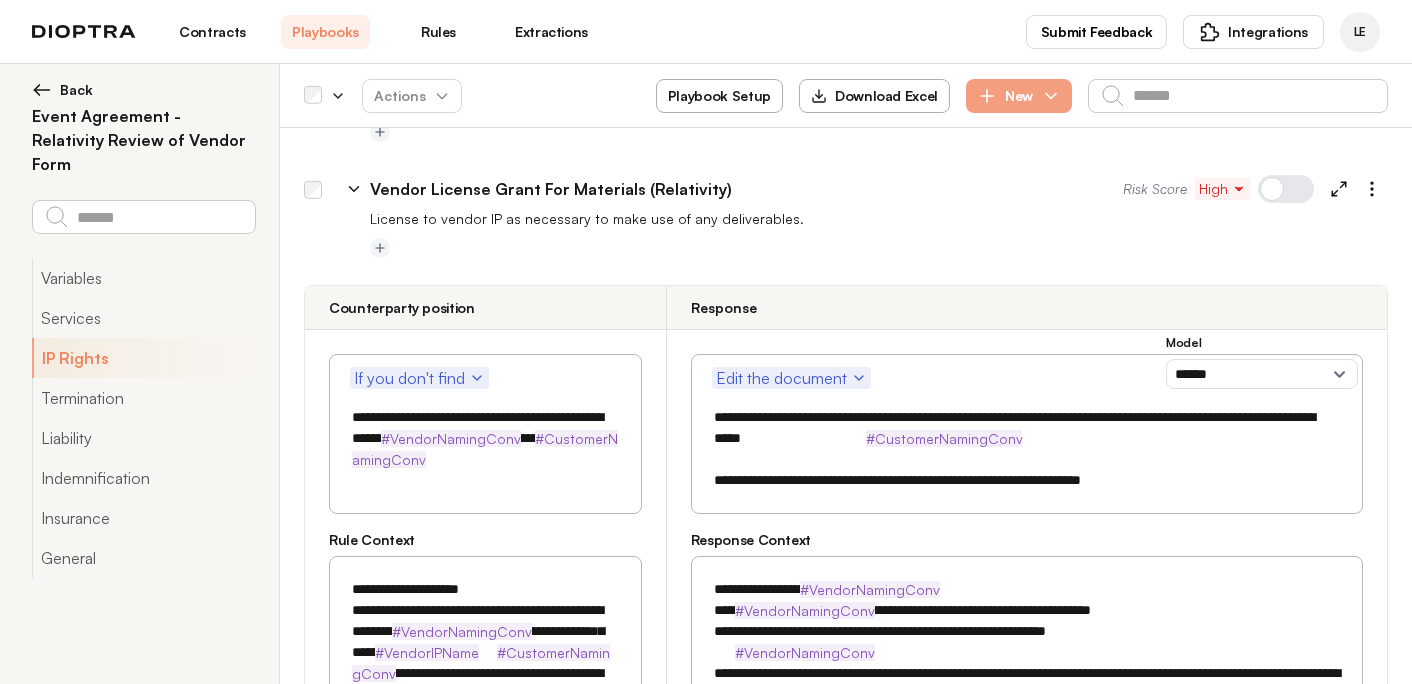 scroll, scrollTop: 1575, scrollLeft: 0, axis: vertical 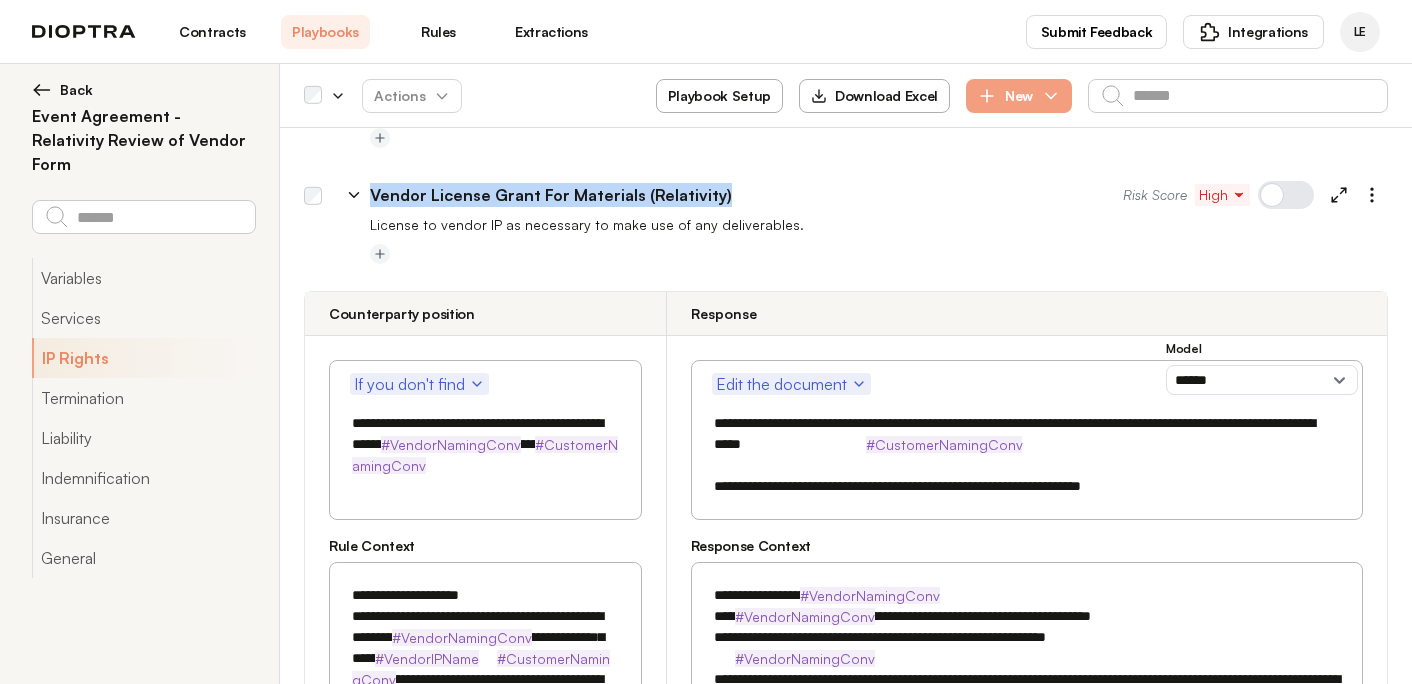 drag, startPoint x: 632, startPoint y: 196, endPoint x: 372, endPoint y: 196, distance: 260 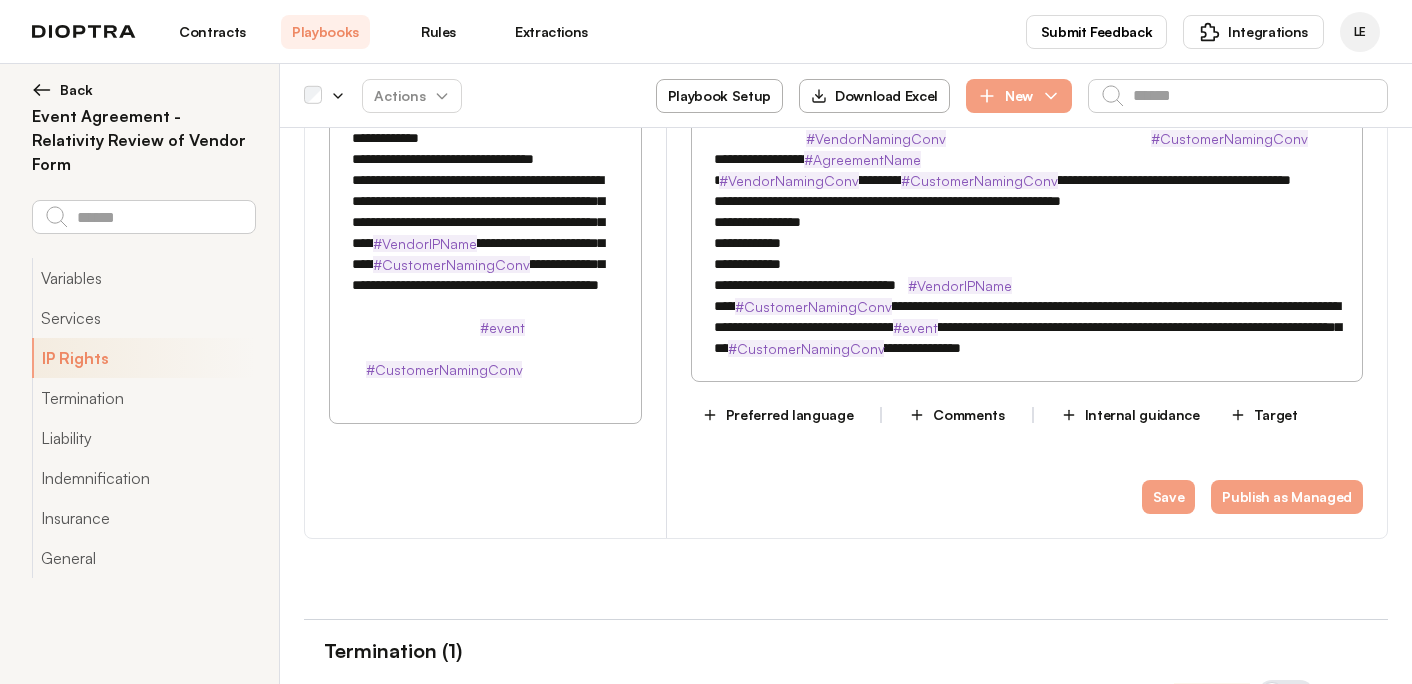 scroll, scrollTop: 2161, scrollLeft: 0, axis: vertical 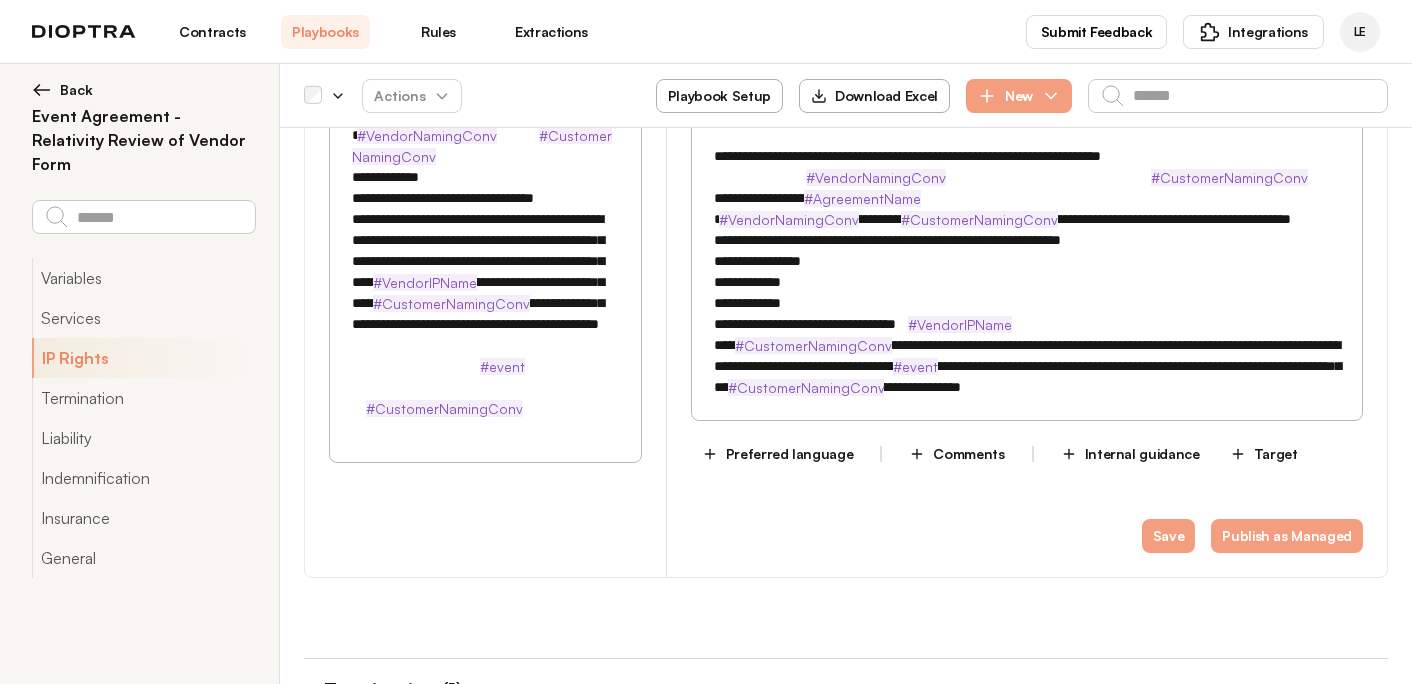 click on "Contracts" at bounding box center (212, 32) 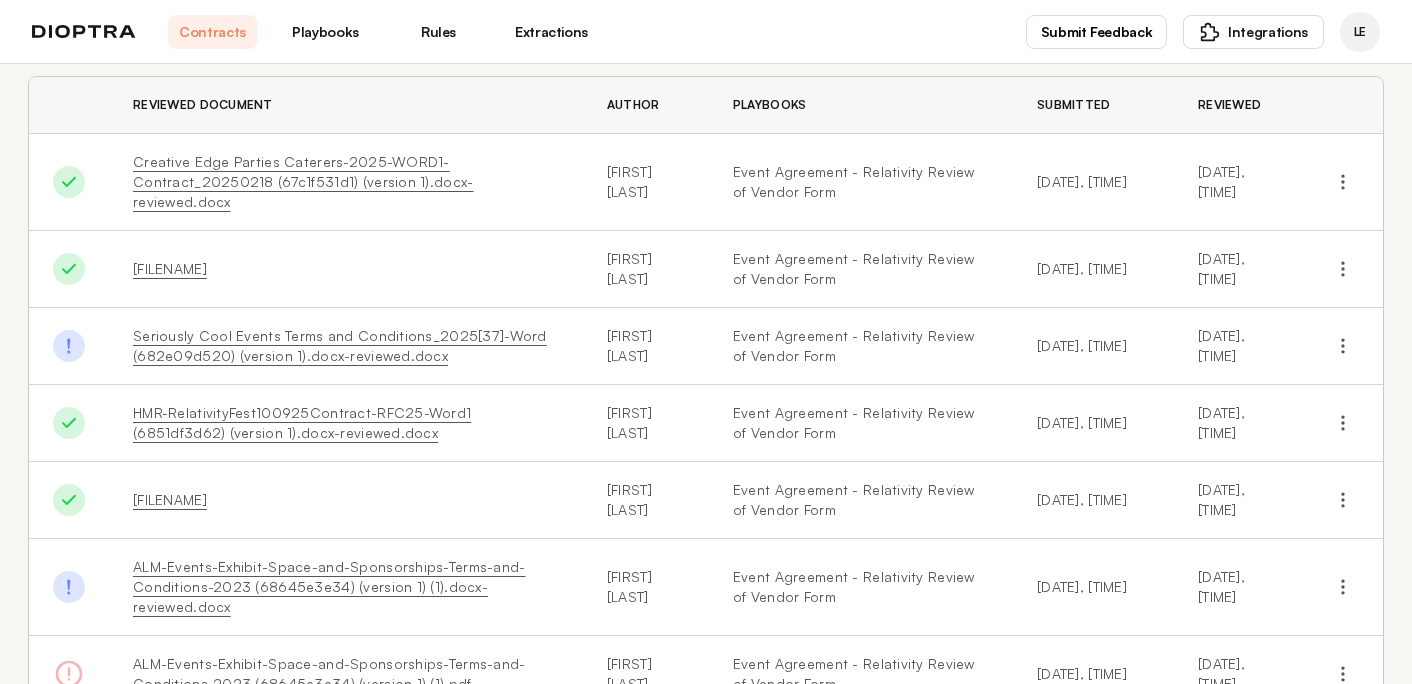 scroll, scrollTop: 151, scrollLeft: 0, axis: vertical 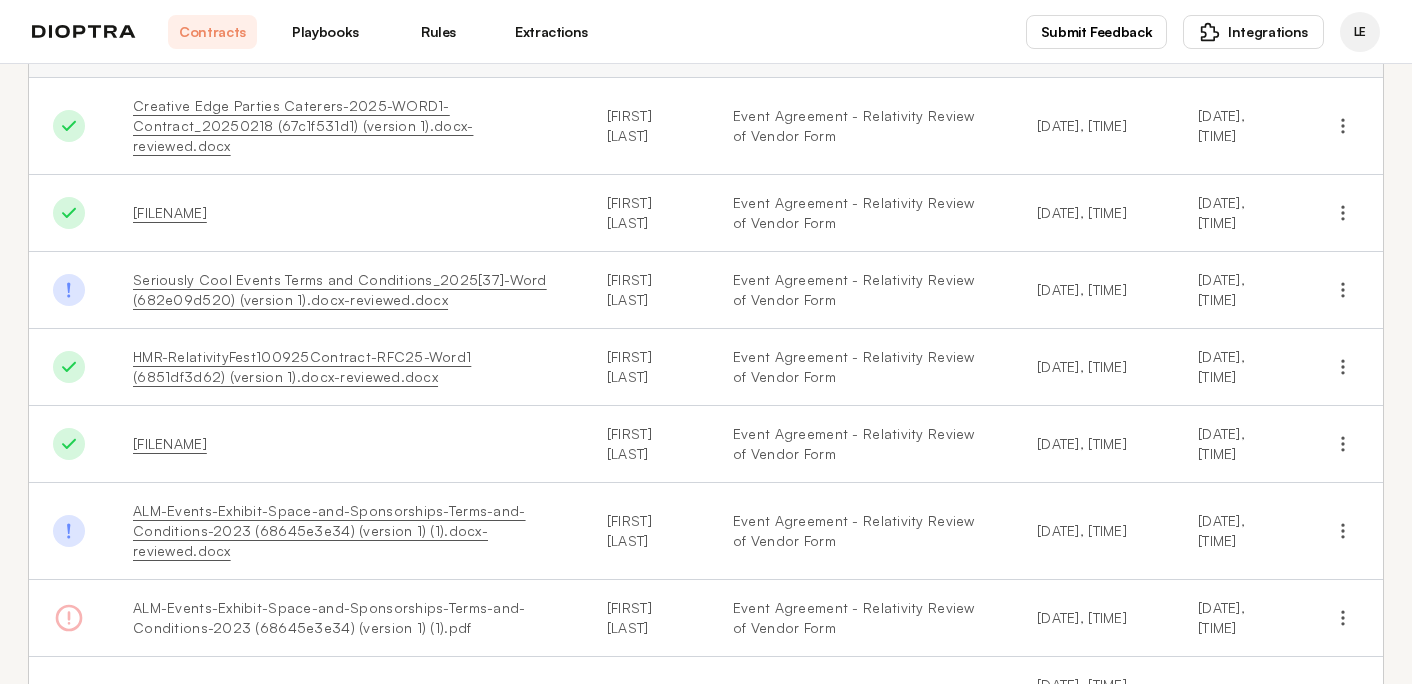 click on "[FILENAME]" at bounding box center [170, 443] 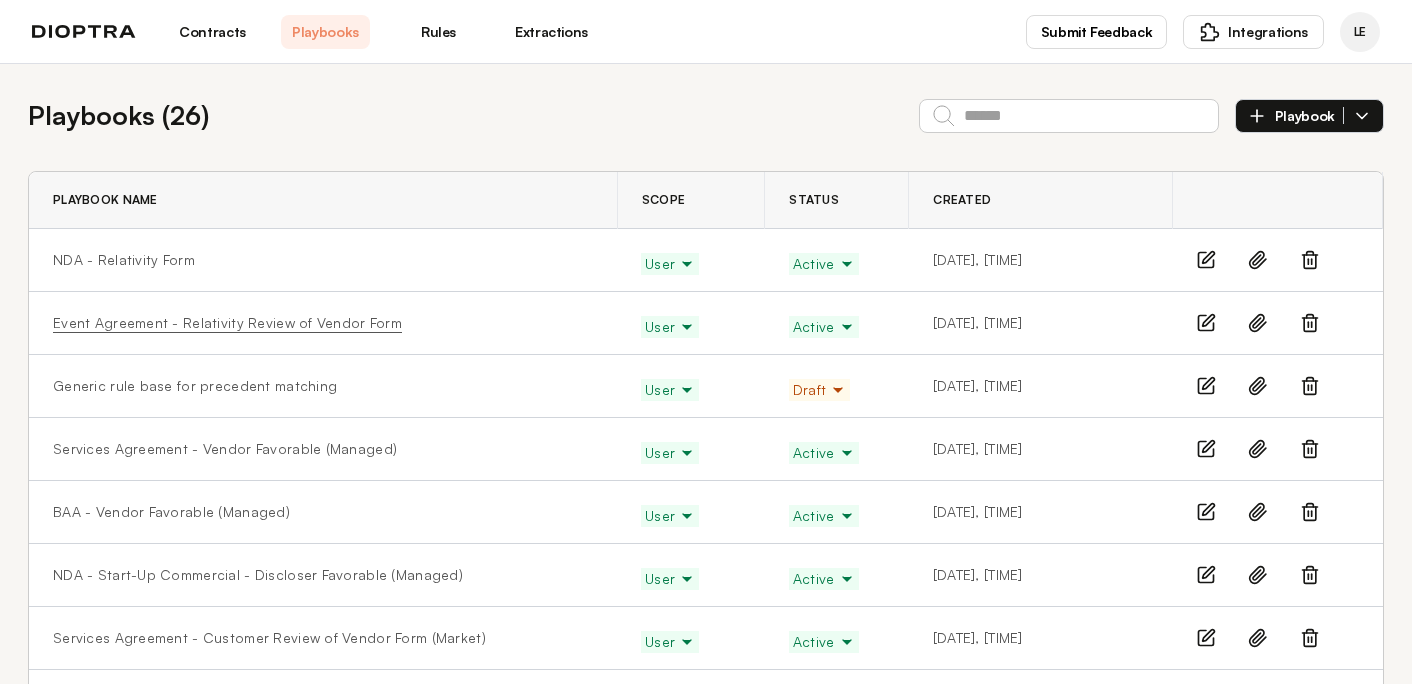 click on "Event Agreement - Relativity Review of Vendor Form" at bounding box center (227, 323) 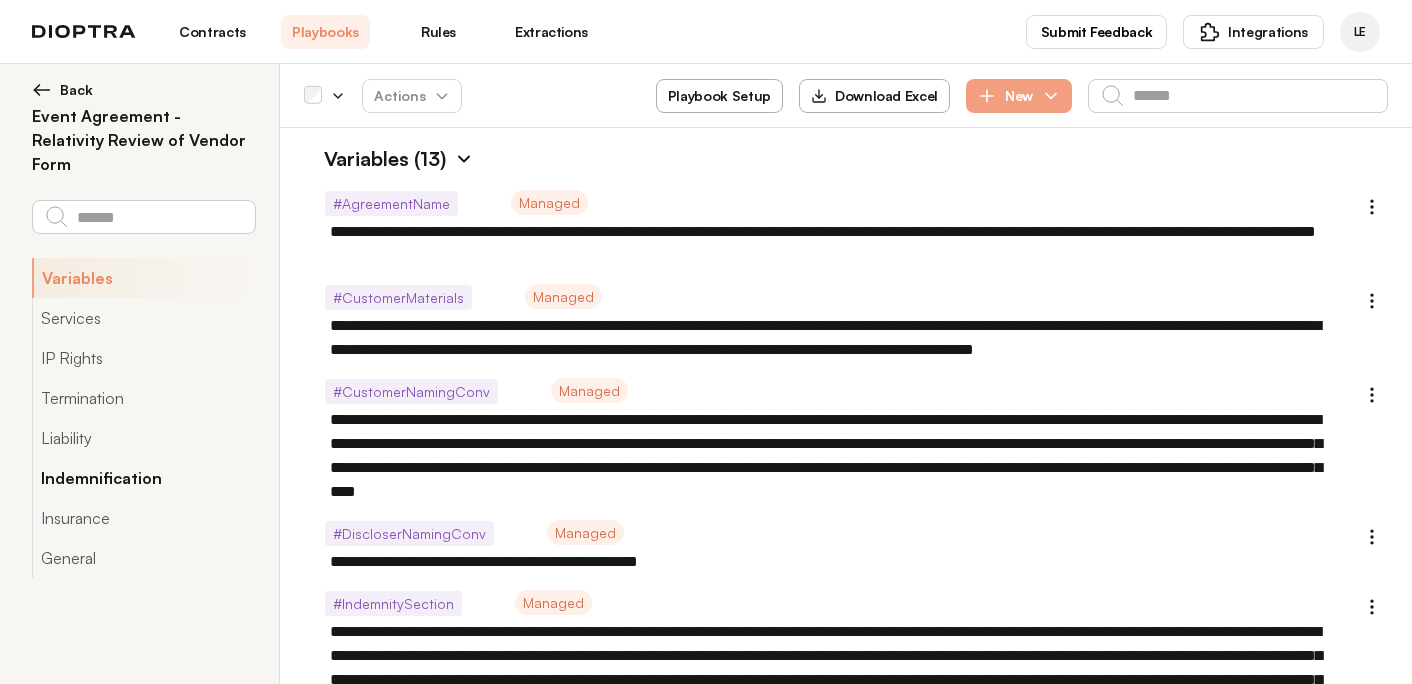 click on "Indemnification" at bounding box center [143, 478] 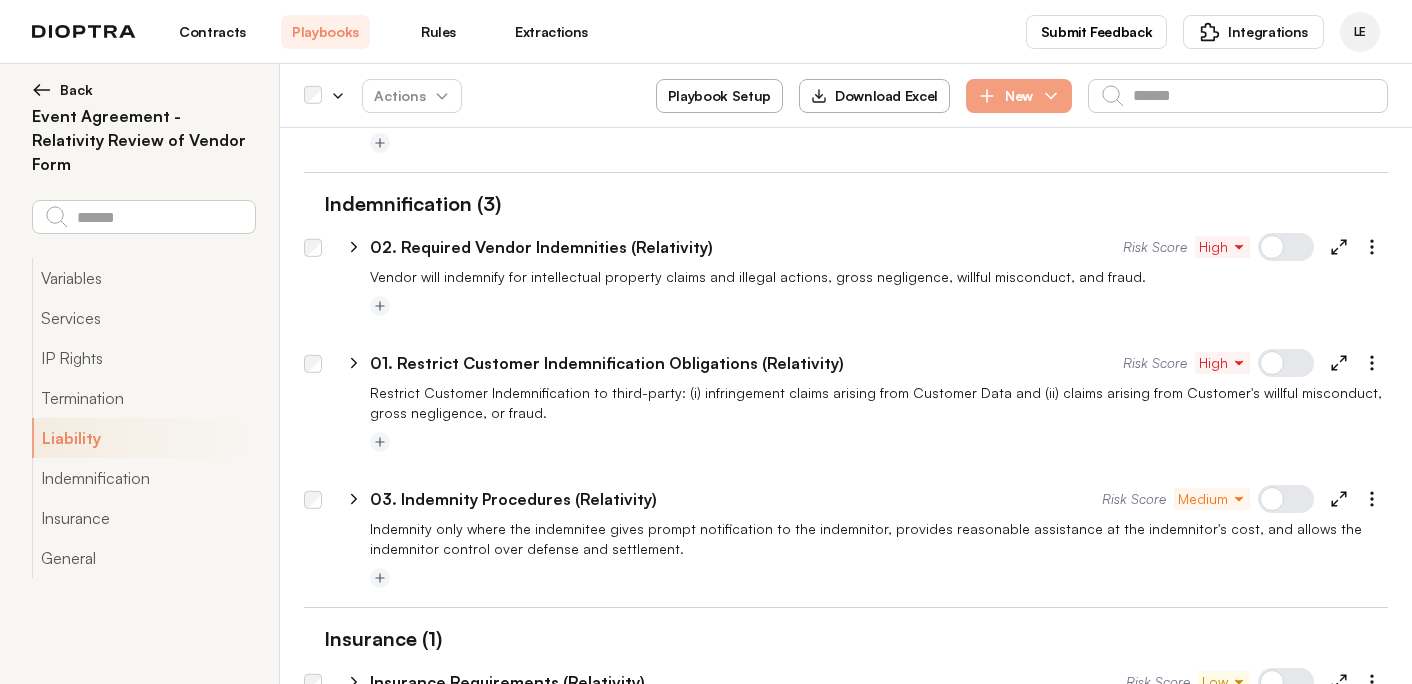 scroll, scrollTop: 2155, scrollLeft: 0, axis: vertical 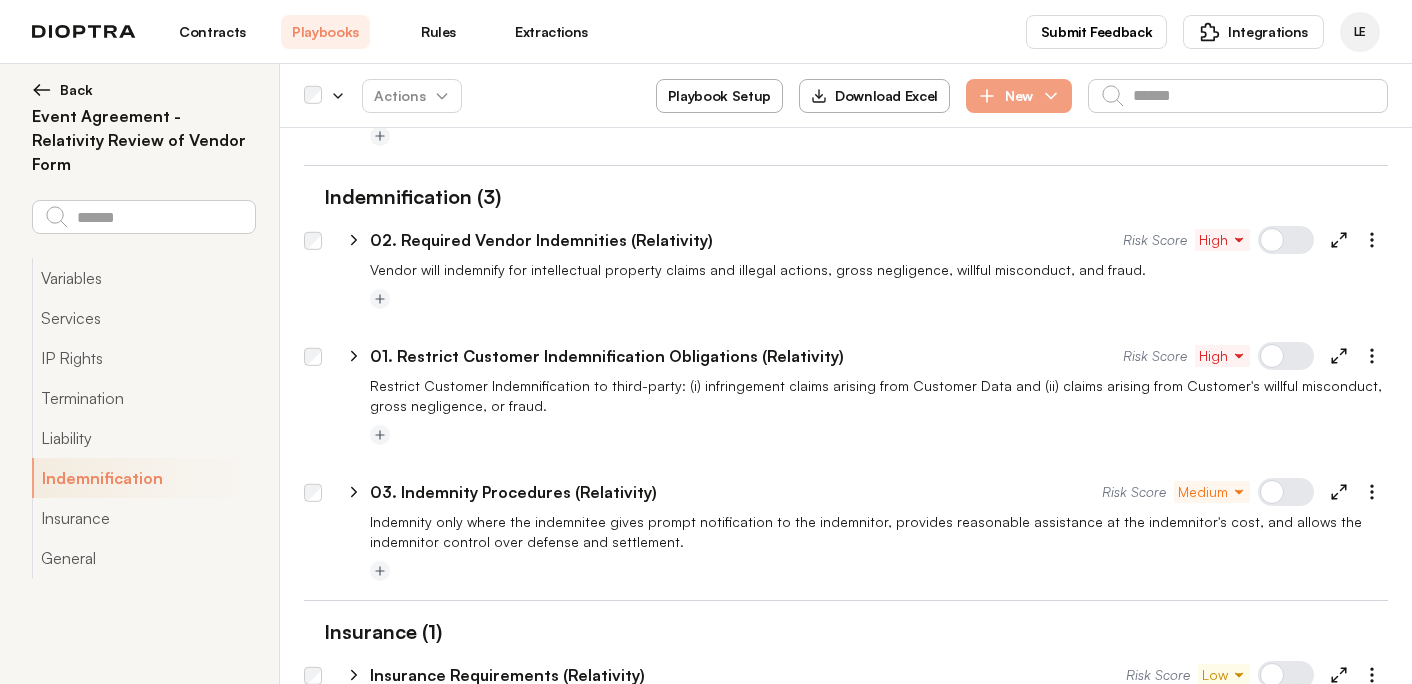 type on "*" 